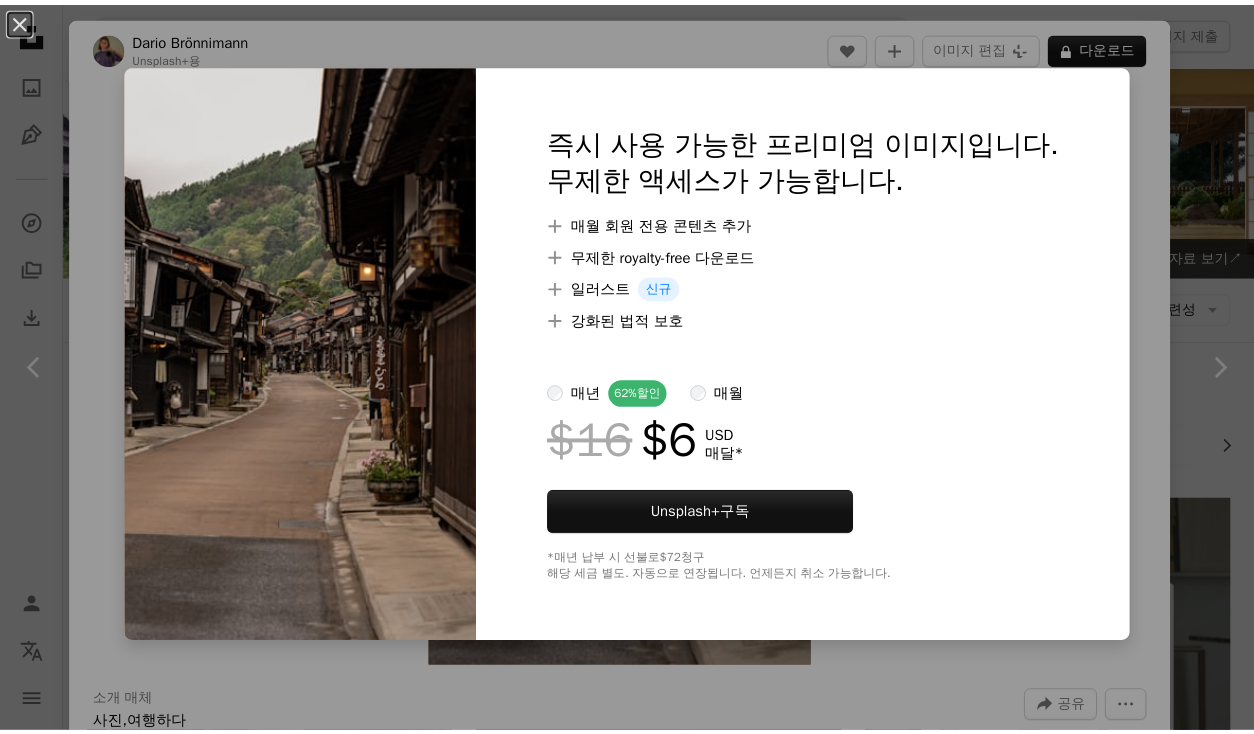 scroll, scrollTop: 1900, scrollLeft: 0, axis: vertical 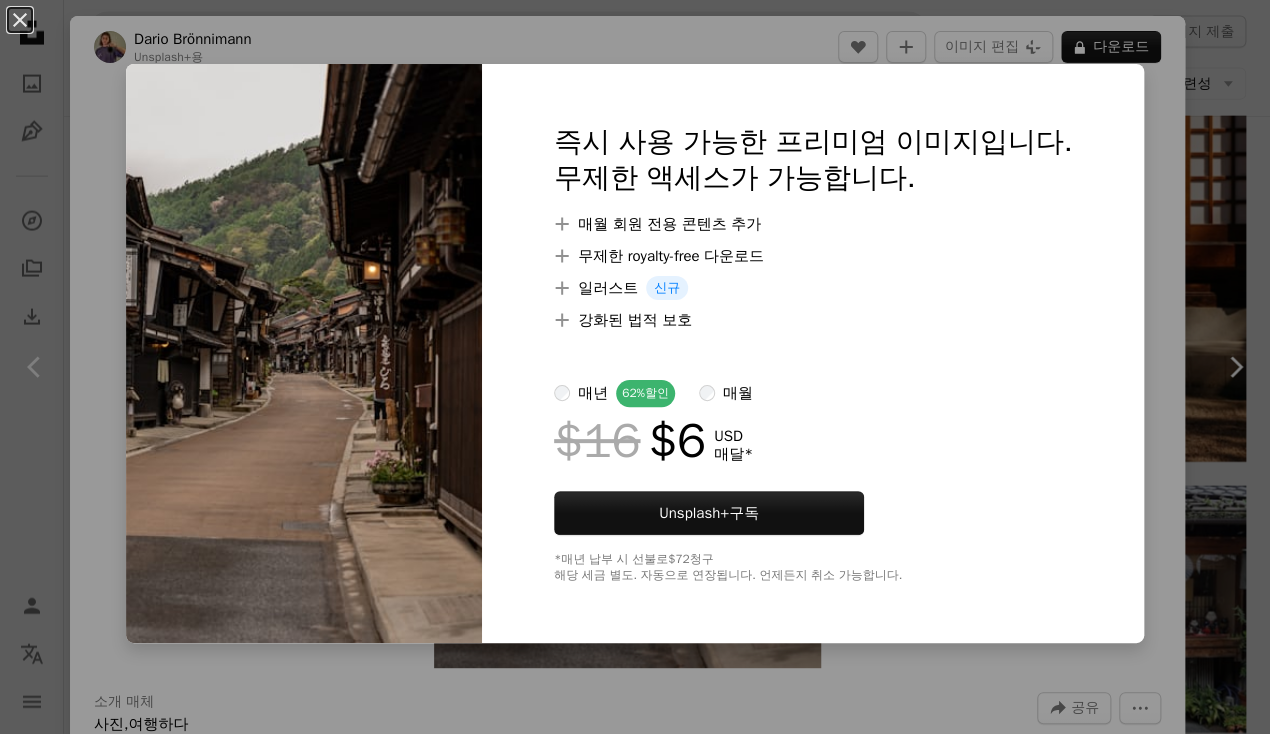click on "An X shape 즉시 사용 가능한 프리미엄 이미지입니다. 무제한 액세스가 가능합니다. A plus sign 매월 회원 전용 콘텐츠 추가 A plus sign 무제한 royalty-free 다운로드 A plus sign 일러스트  신규 A plus sign 강화된 법적 보호 매년 62%  할인 매월 $16   $6 USD 매달 * Unsplash+  구독 *매년 납부 시 선불로  $72  청구 해당 세금 별도. 자동으로 연장됩니다. 언제든지 취소 가능합니다." at bounding box center [635, 367] 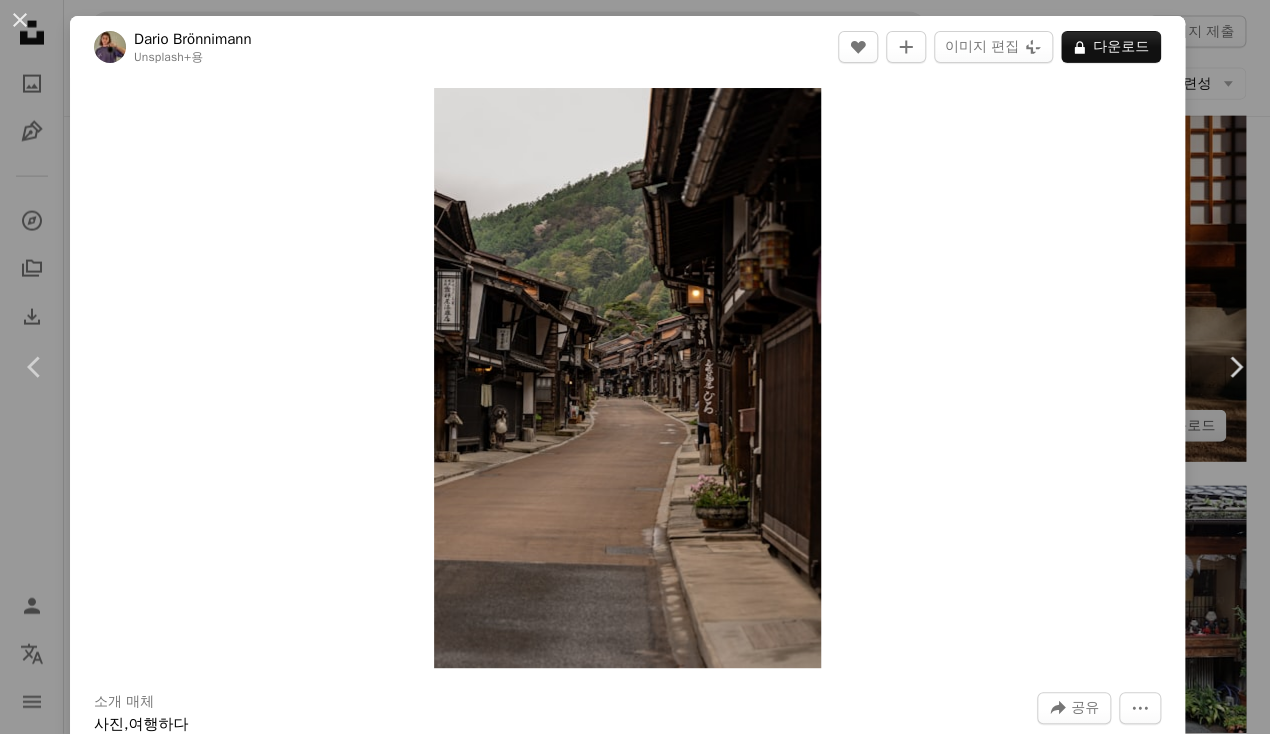 click on "[FIRST] [LAST]" at bounding box center (635, 367) 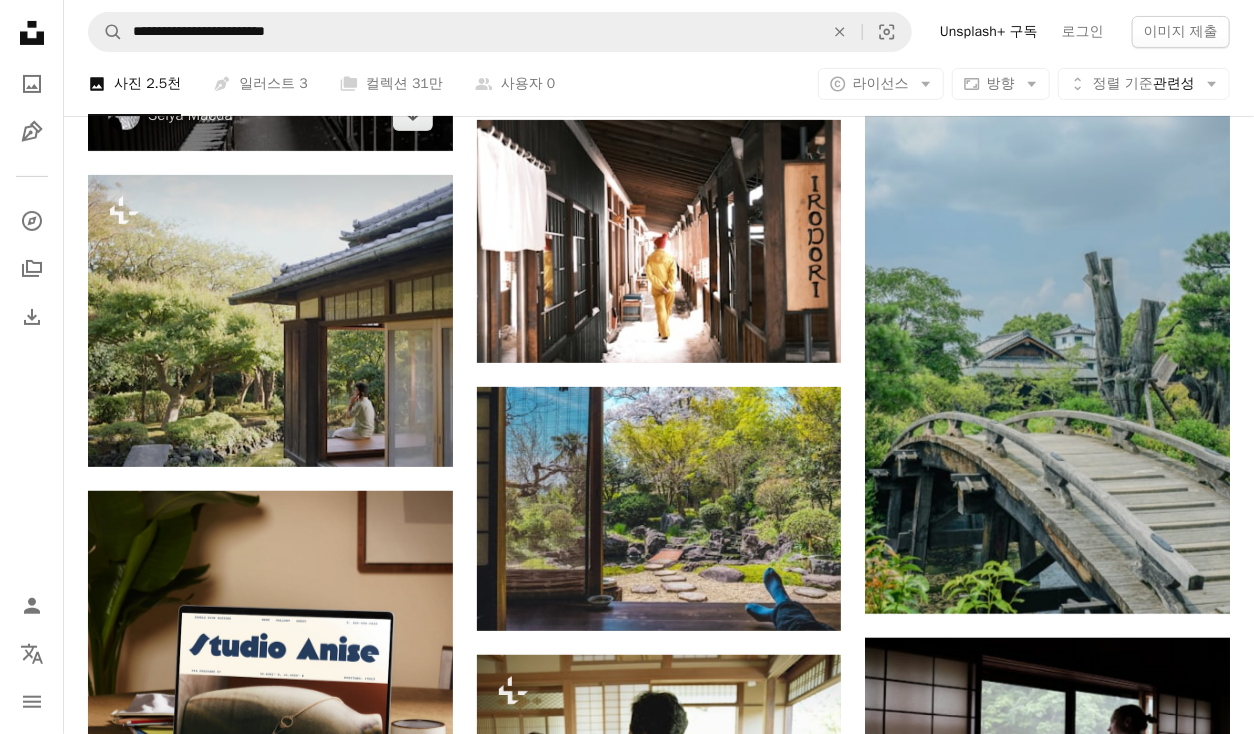 scroll, scrollTop: 3100, scrollLeft: 0, axis: vertical 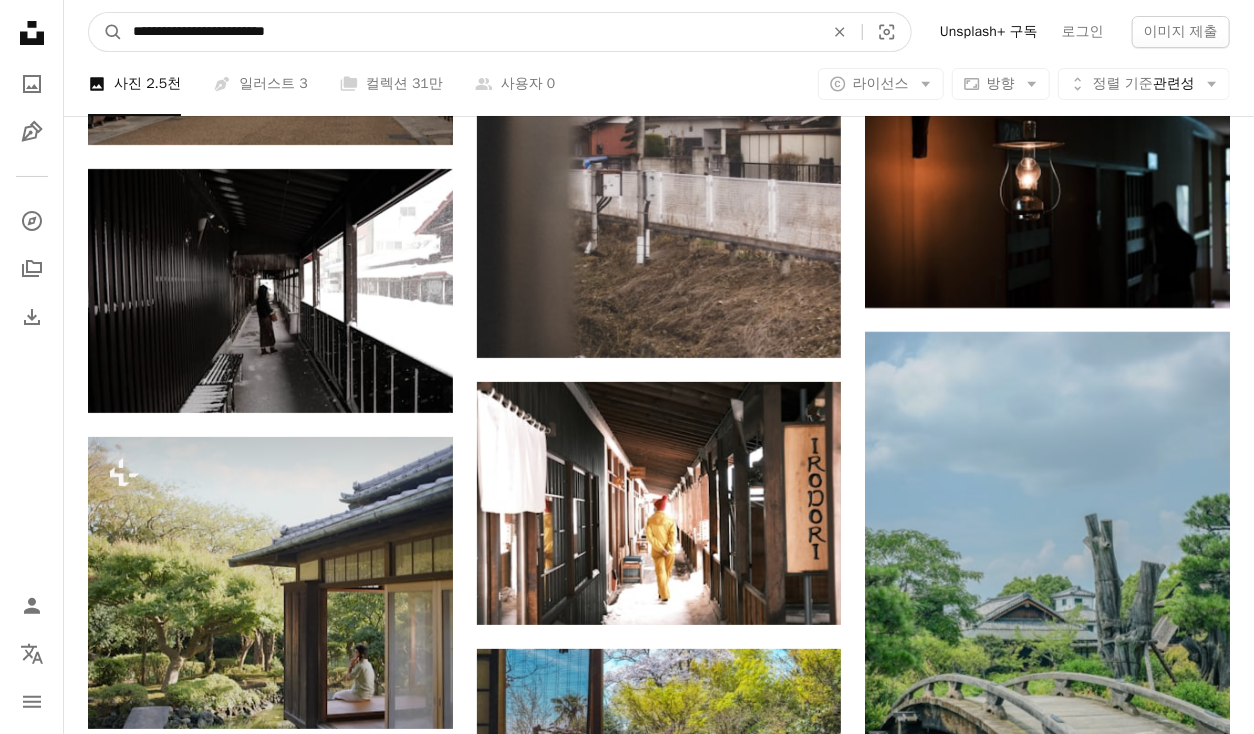 drag, startPoint x: 398, startPoint y: 37, endPoint x: -240, endPoint y: 38, distance: 638.0008 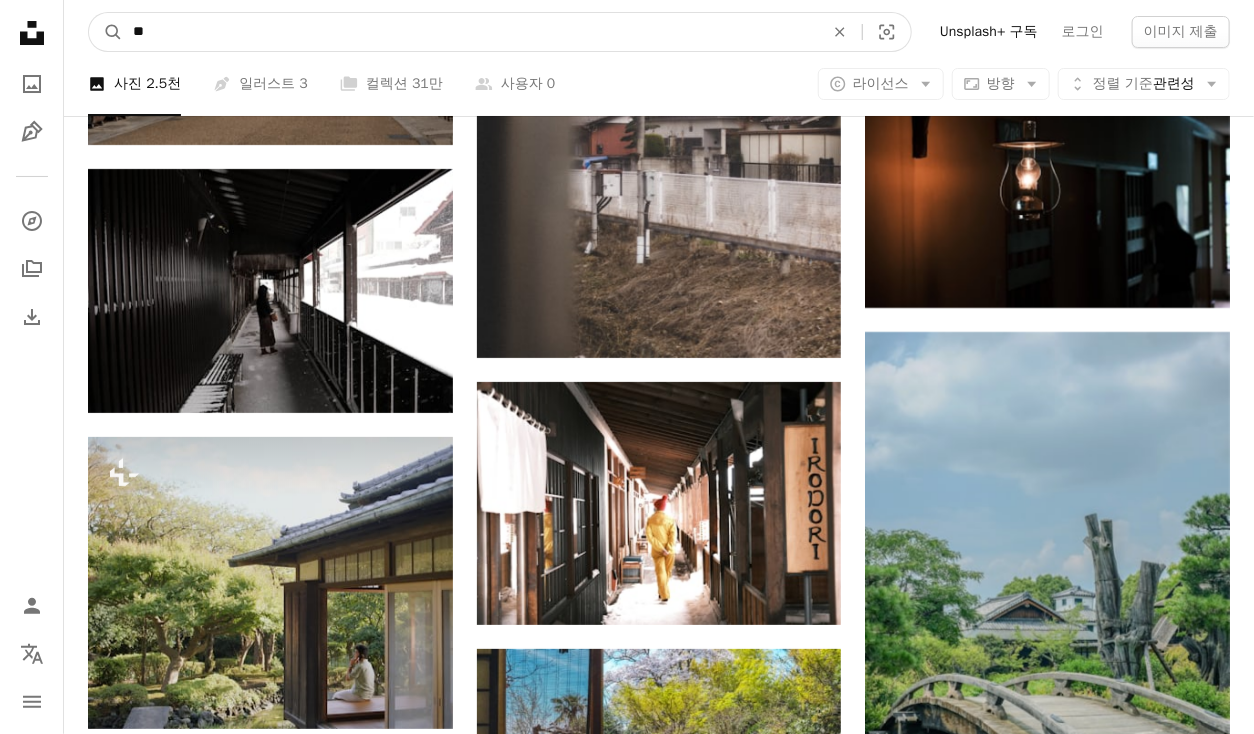 type on "*" 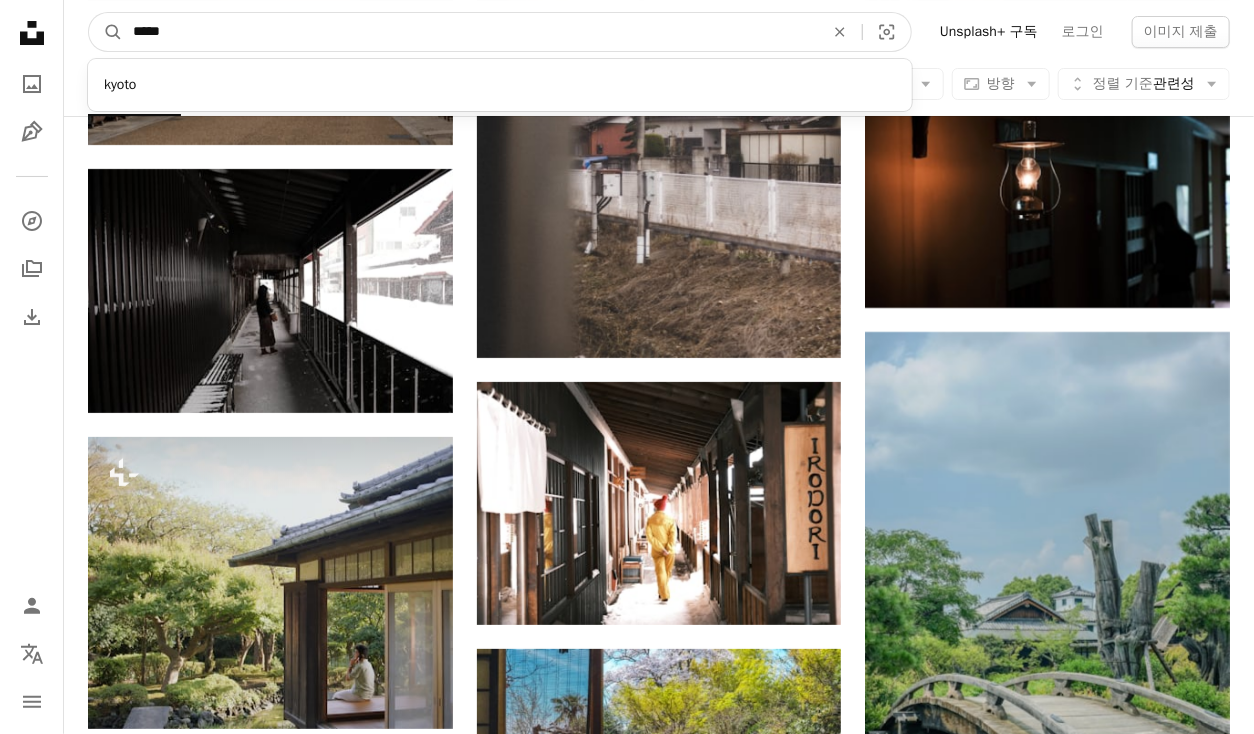 type on "*****" 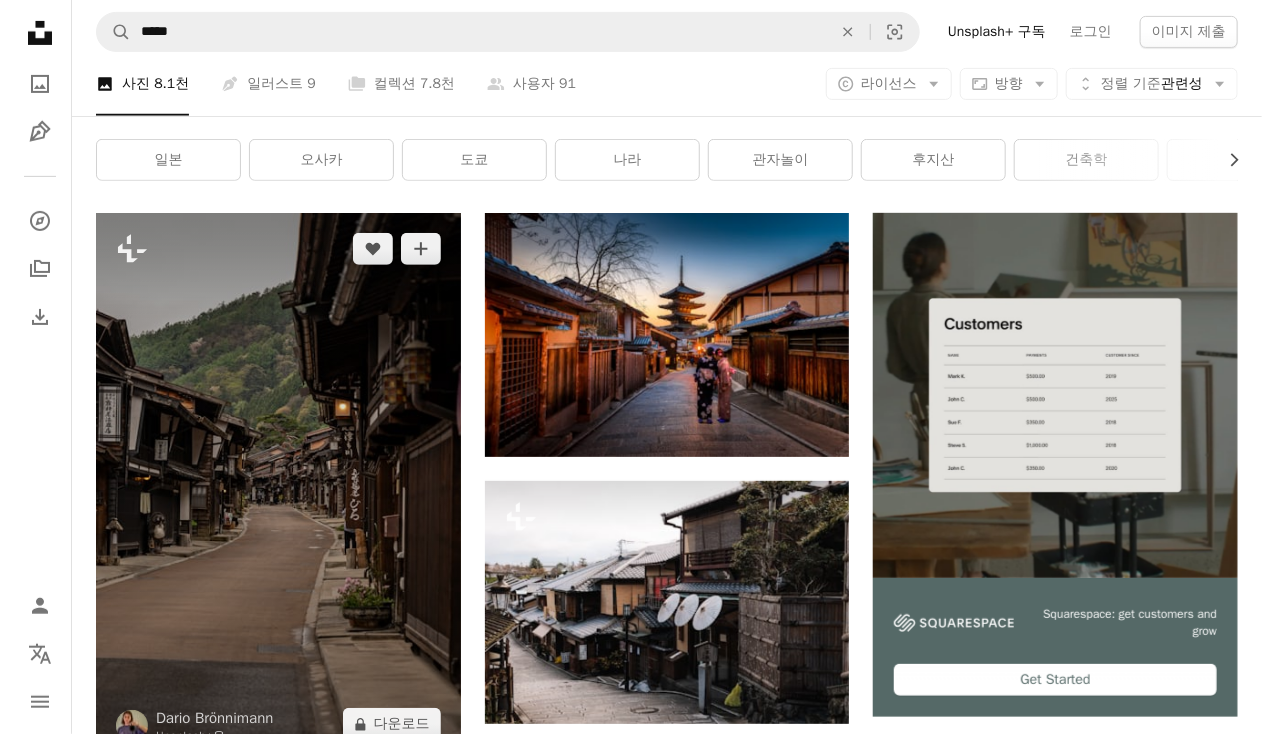 scroll, scrollTop: 300, scrollLeft: 0, axis: vertical 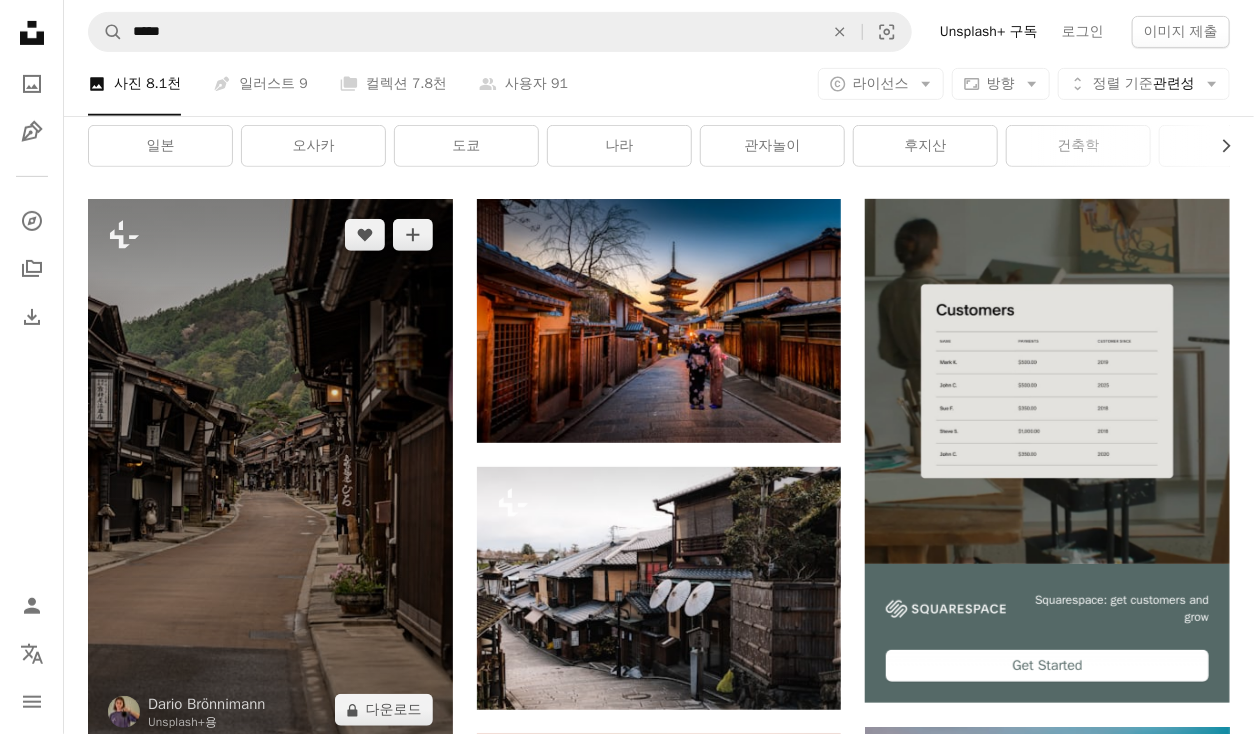 click at bounding box center (270, 472) 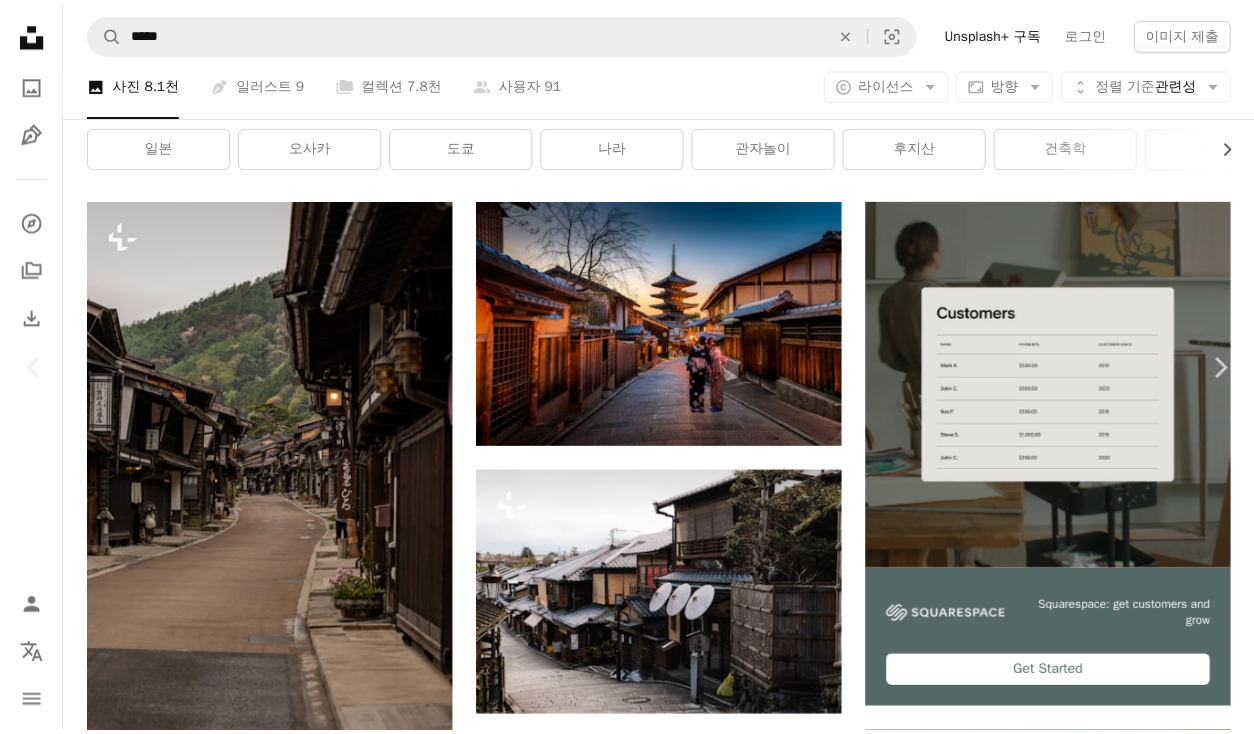 scroll, scrollTop: 3300, scrollLeft: 0, axis: vertical 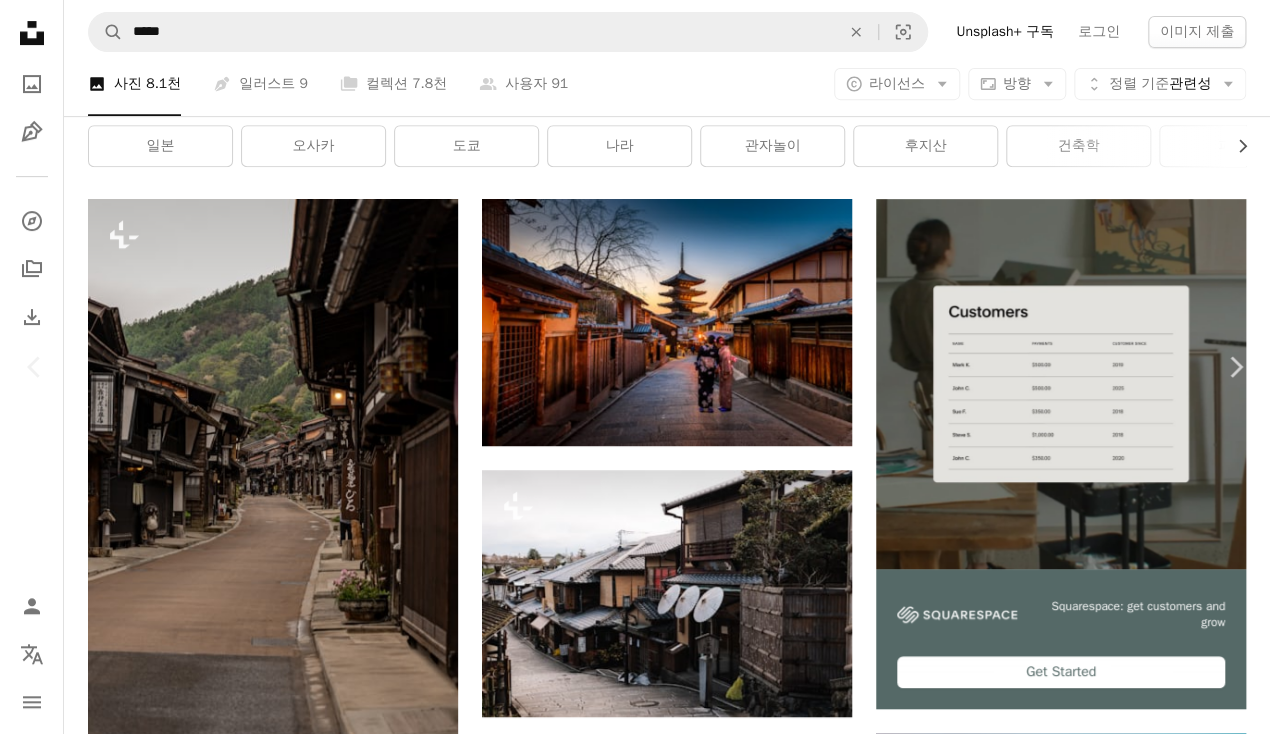 click on "[FIRST] [LAST]" at bounding box center [635, 4415] 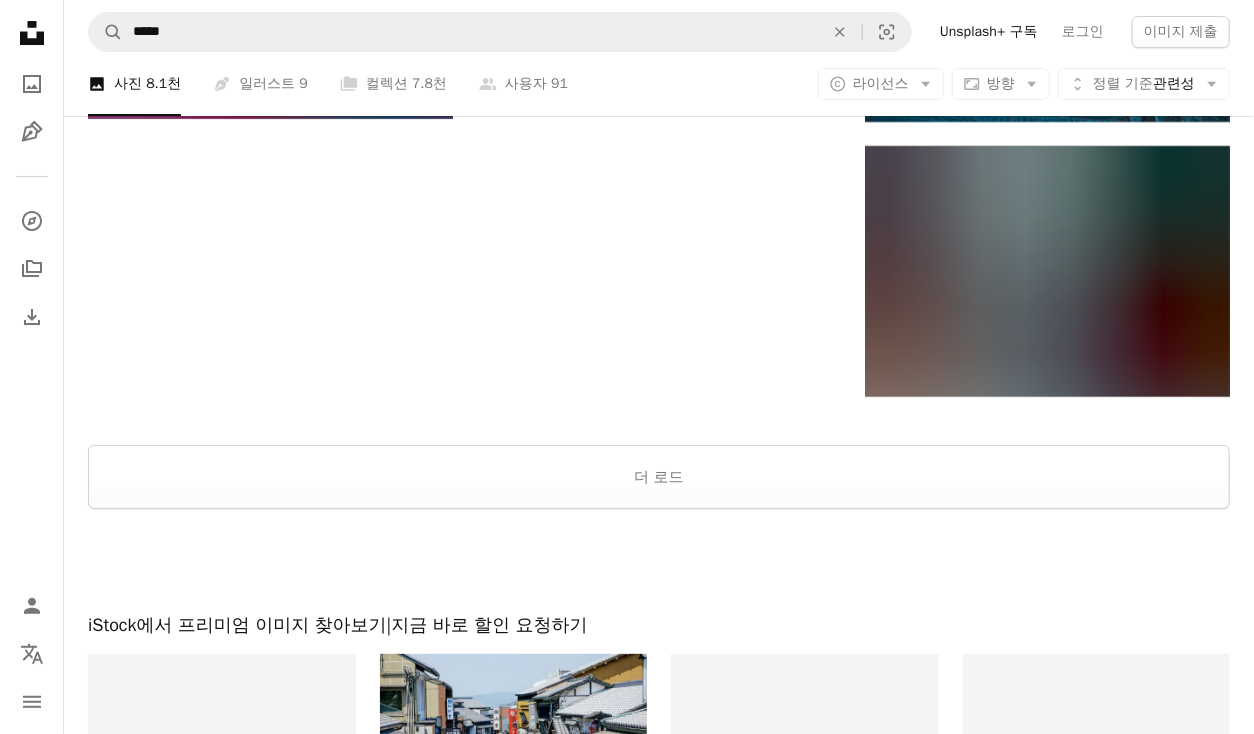 scroll, scrollTop: 3200, scrollLeft: 0, axis: vertical 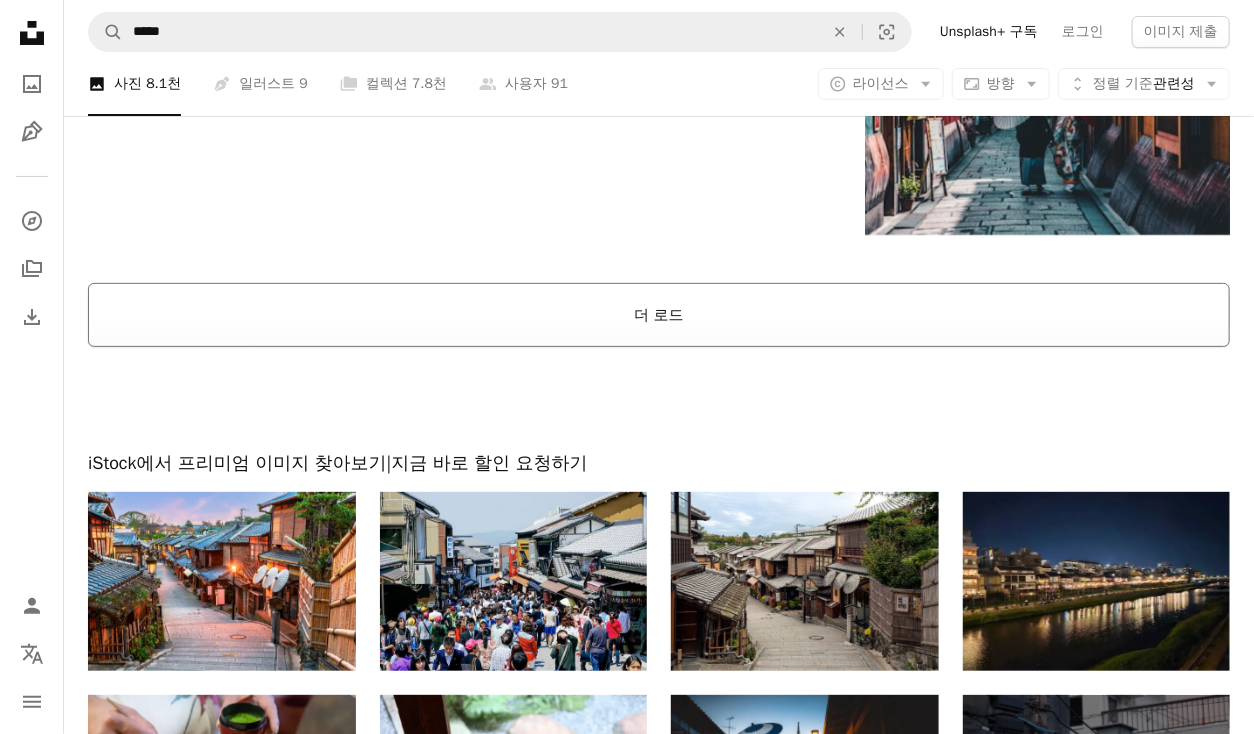 click on "더 로드" at bounding box center [659, 315] 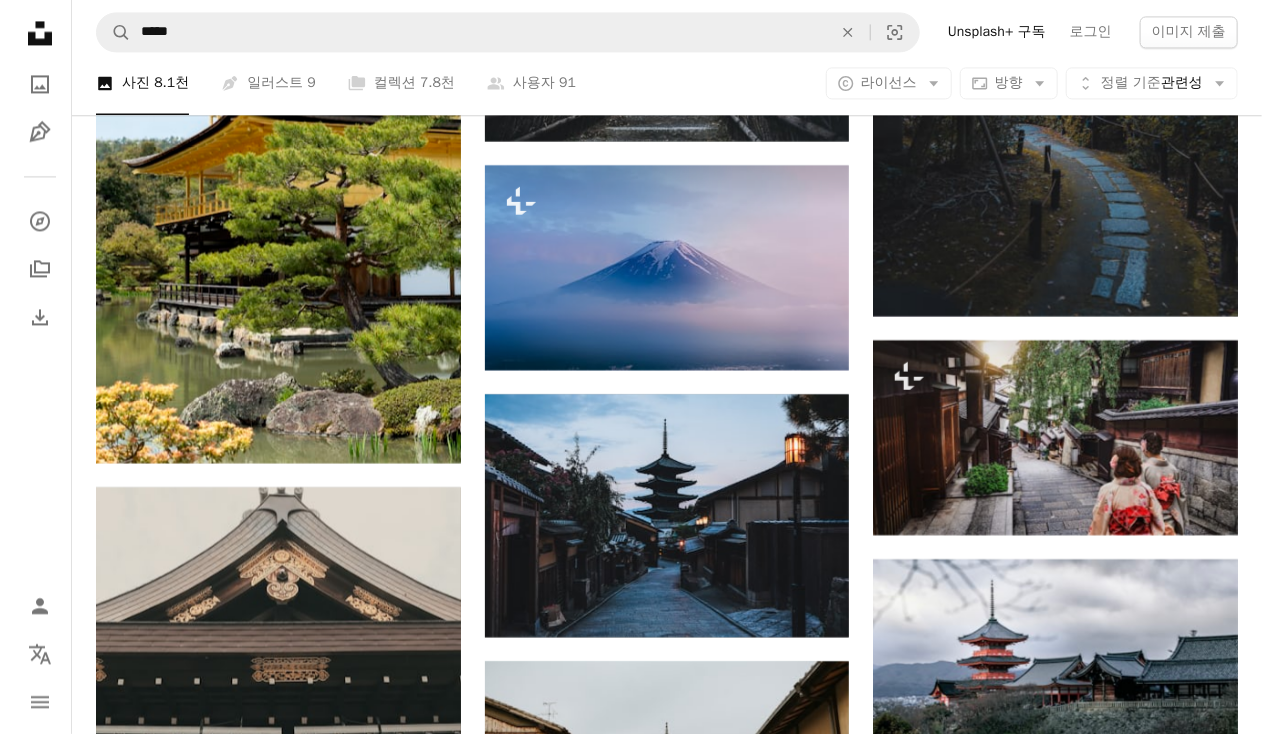 scroll, scrollTop: 8200, scrollLeft: 0, axis: vertical 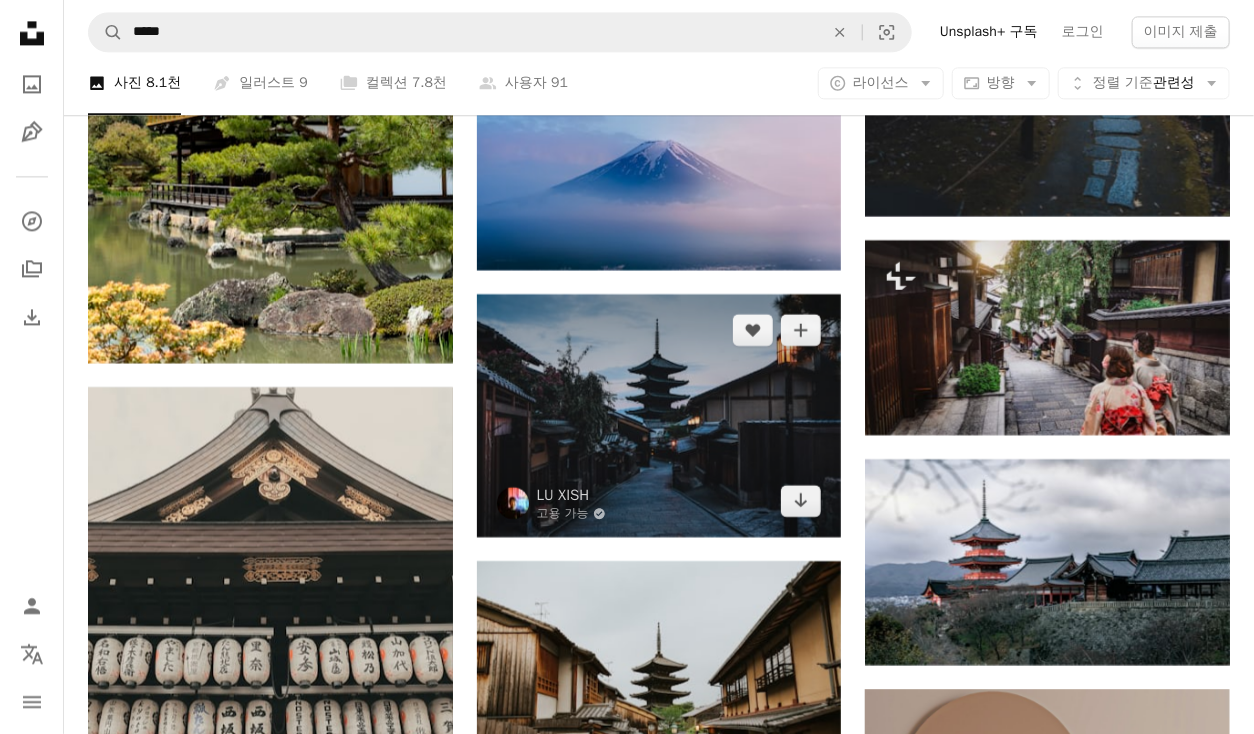 click at bounding box center [659, 415] 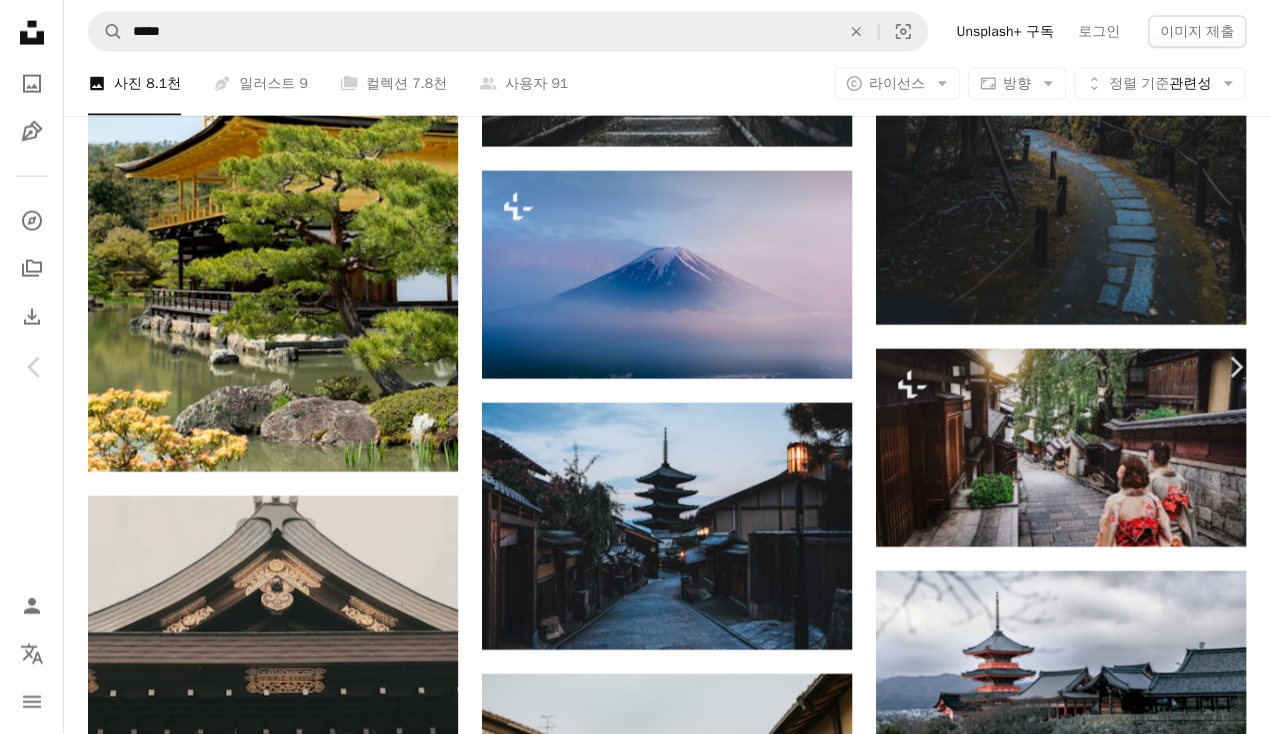 click on "무료 다운로드" at bounding box center (1070, 3989) 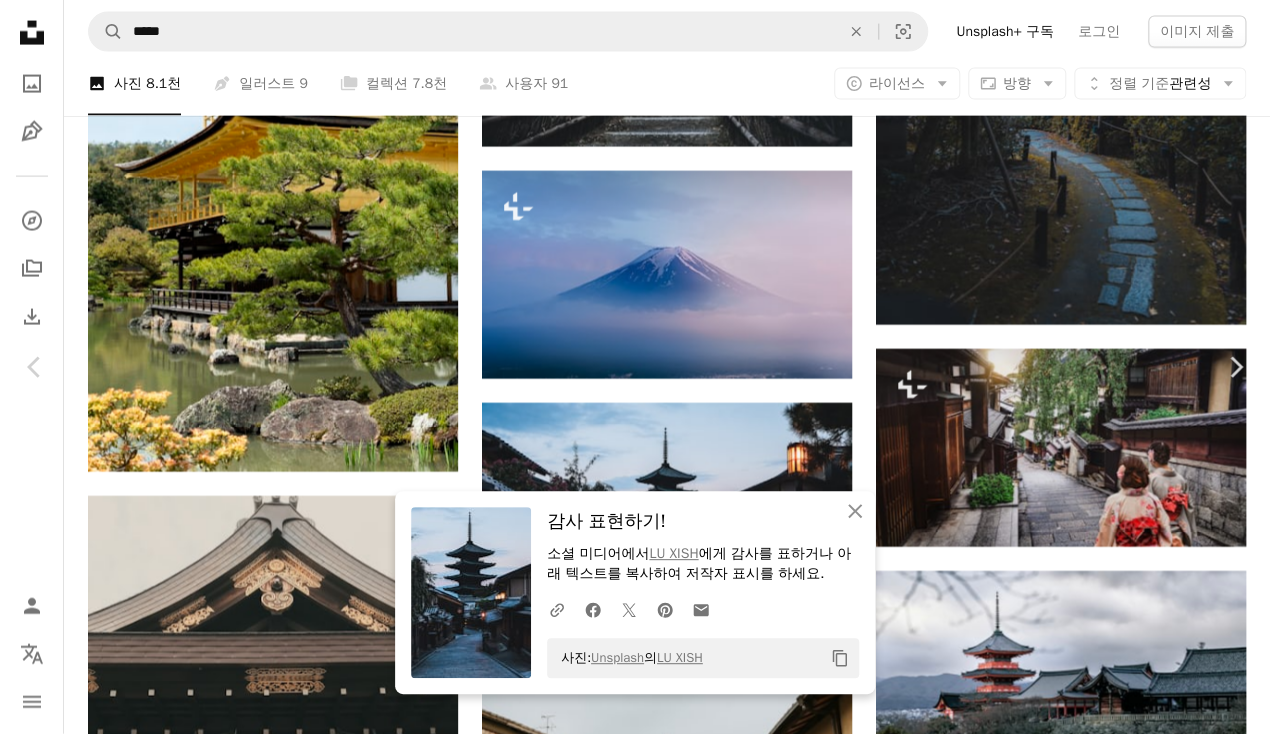 scroll, scrollTop: 1500, scrollLeft: 0, axis: vertical 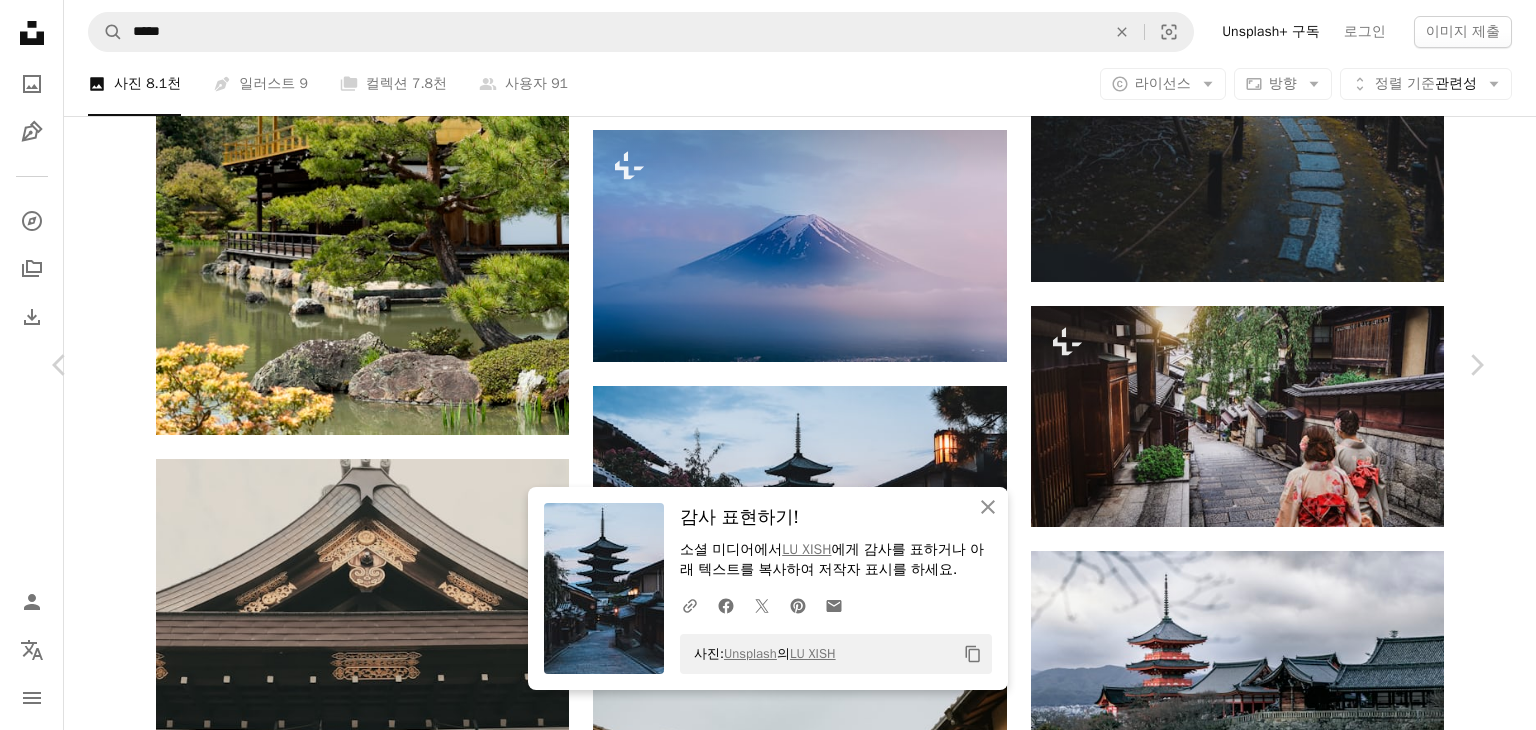 click on "[FIRST] [LAST]" at bounding box center (768, 4626) 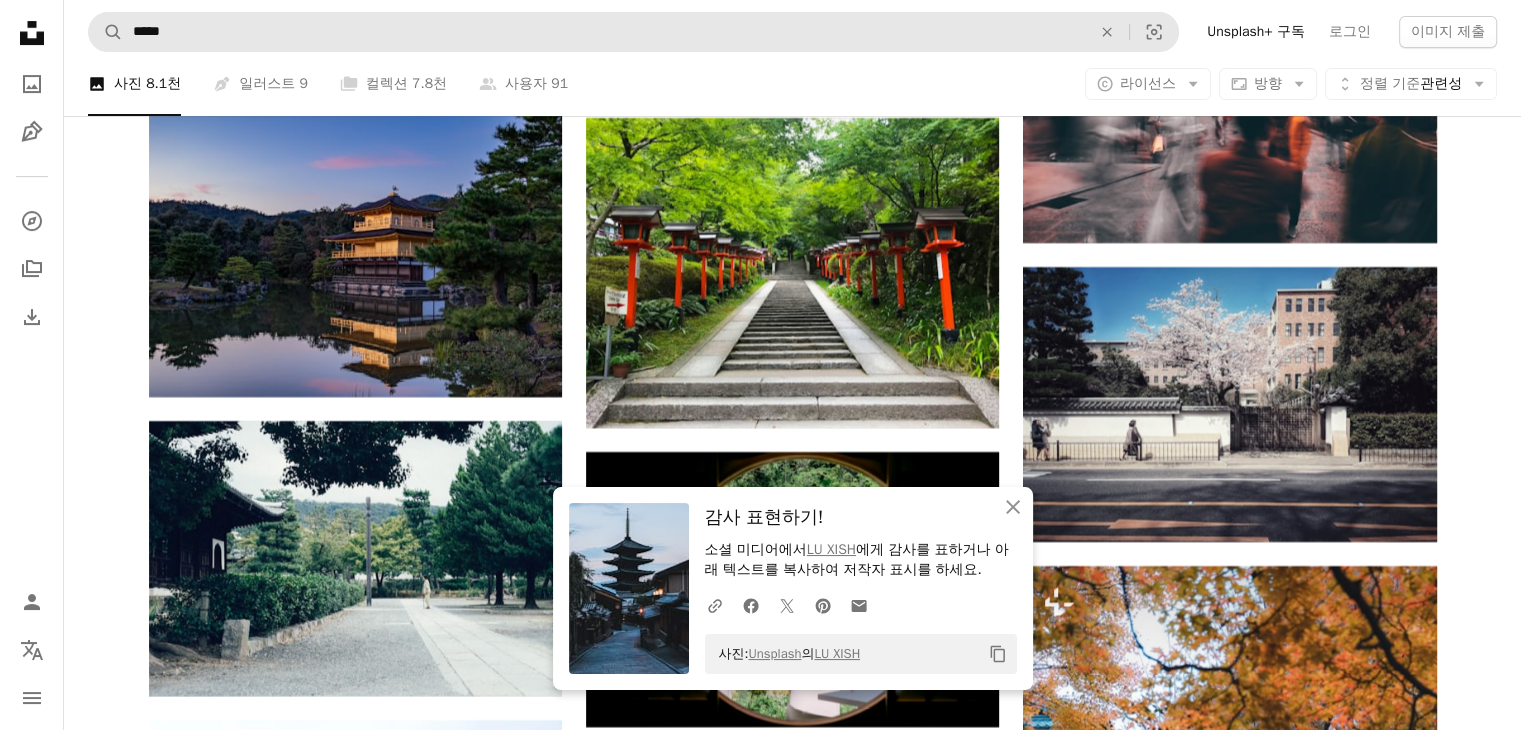 scroll, scrollTop: 7600, scrollLeft: 0, axis: vertical 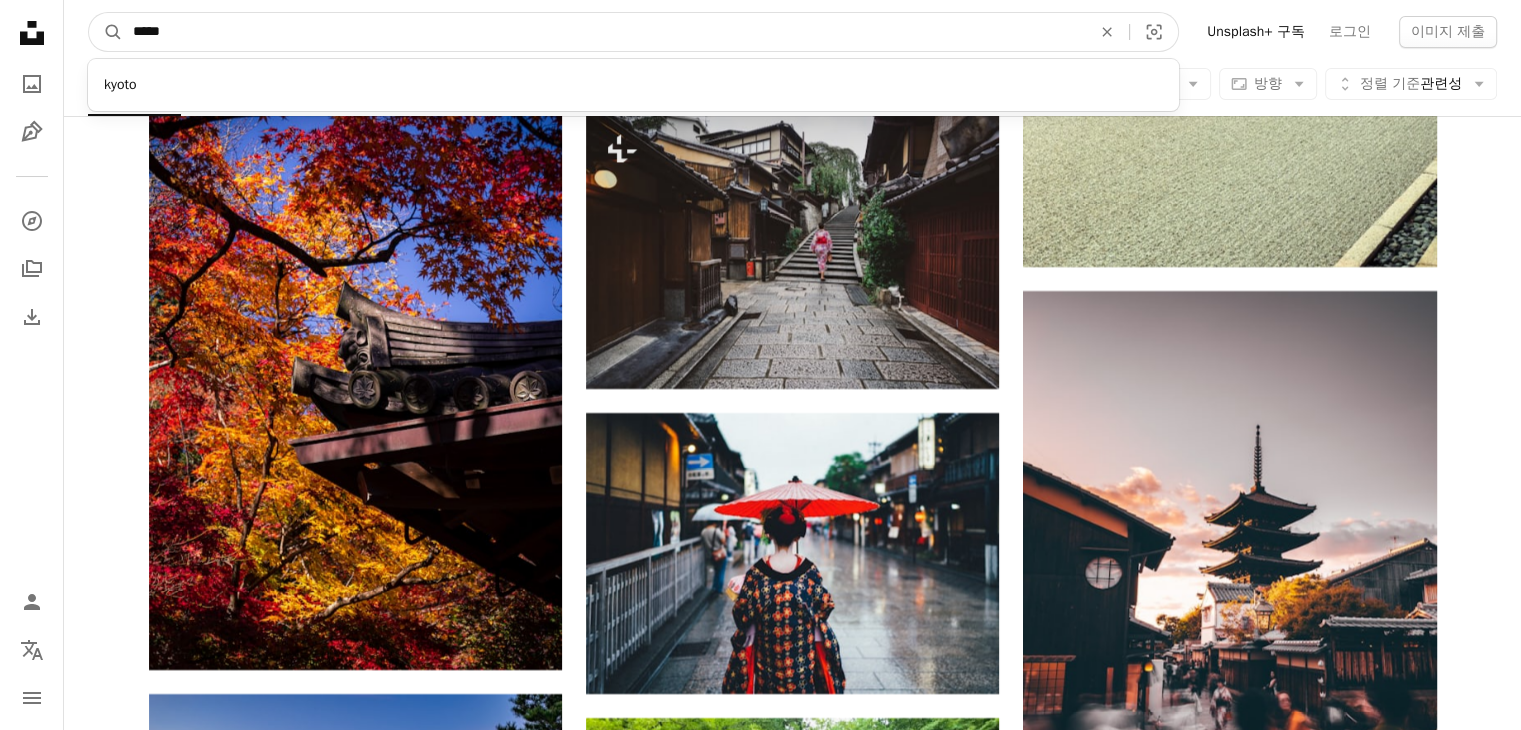 drag, startPoint x: 938, startPoint y: 32, endPoint x: 86, endPoint y: 59, distance: 852.42773 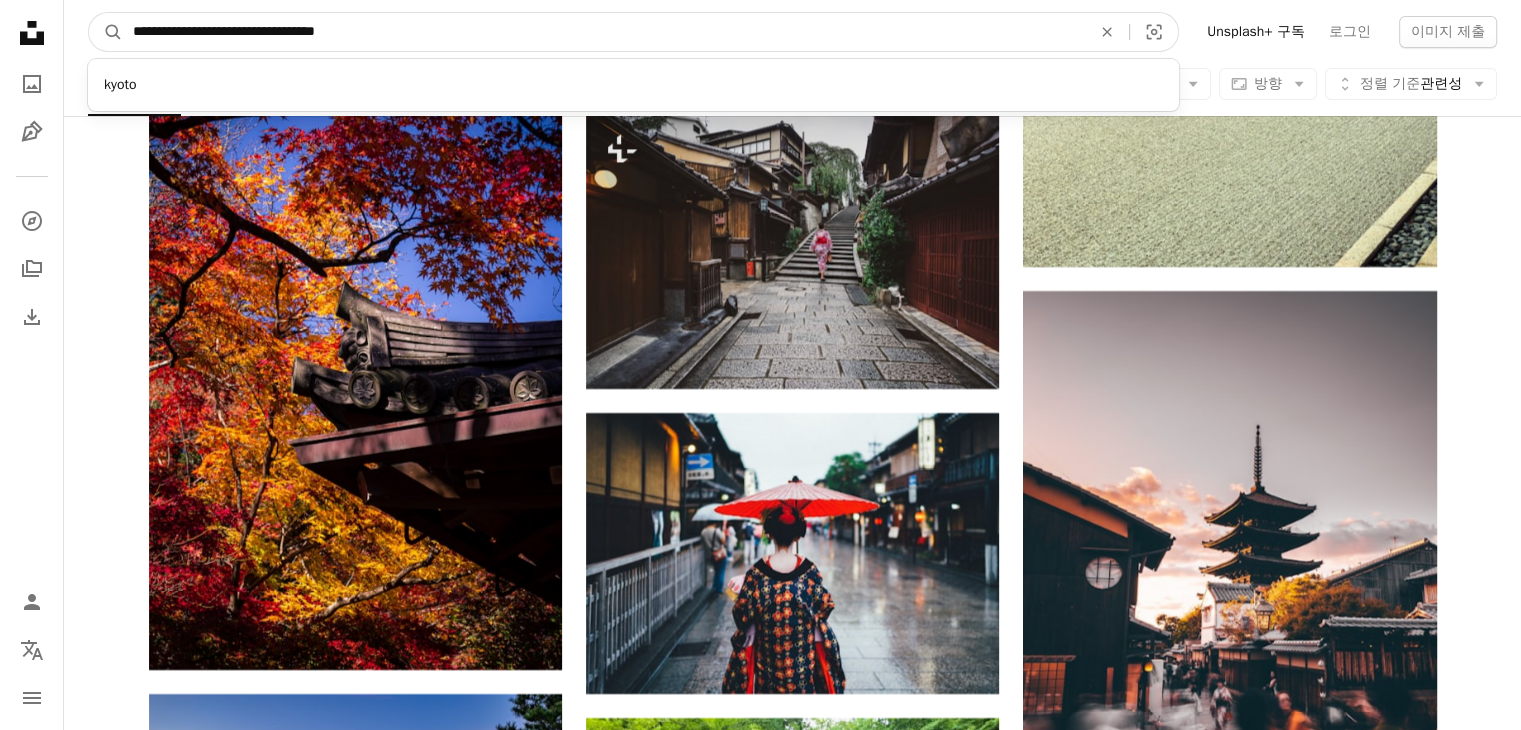 type on "**********" 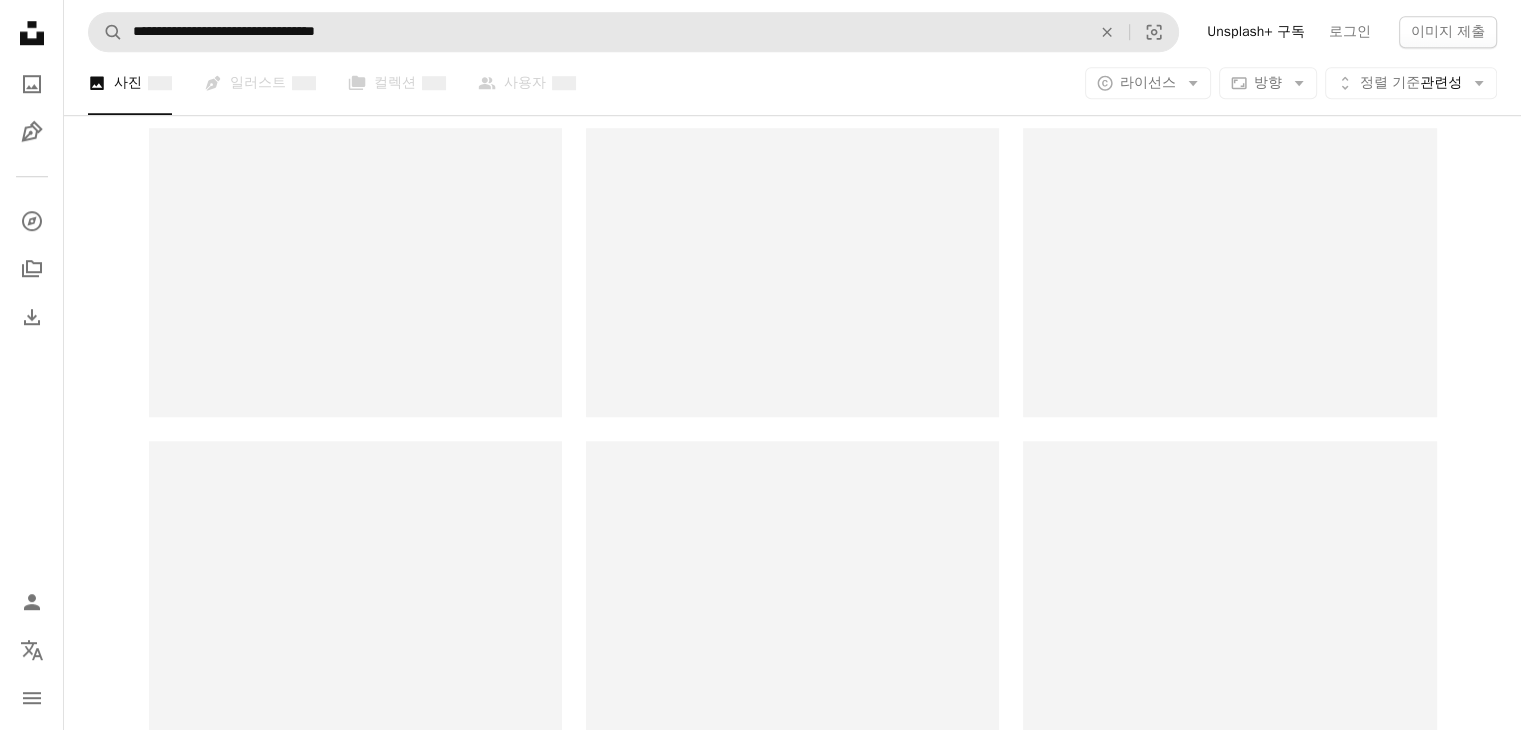 scroll, scrollTop: 0, scrollLeft: 0, axis: both 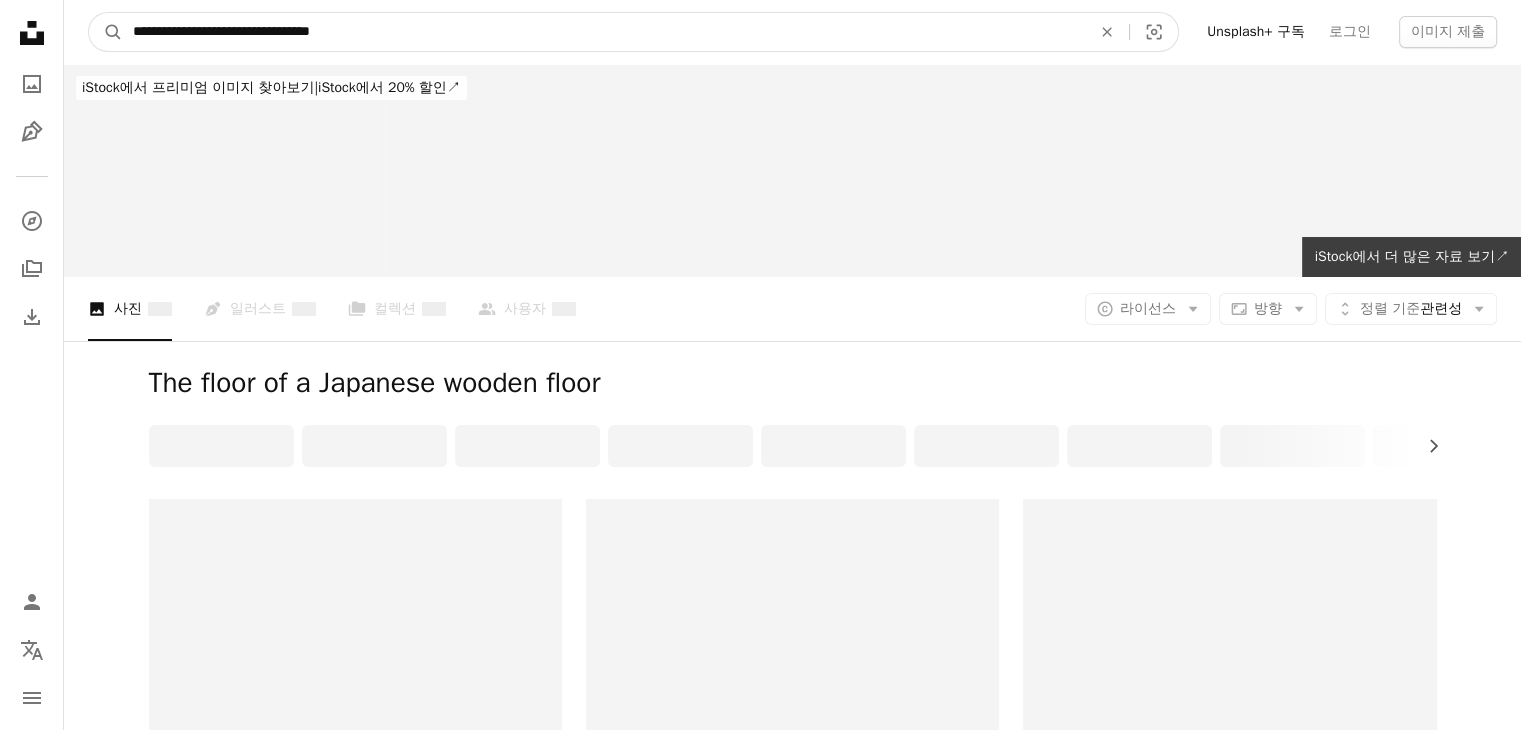 click on "**********" at bounding box center [604, 32] 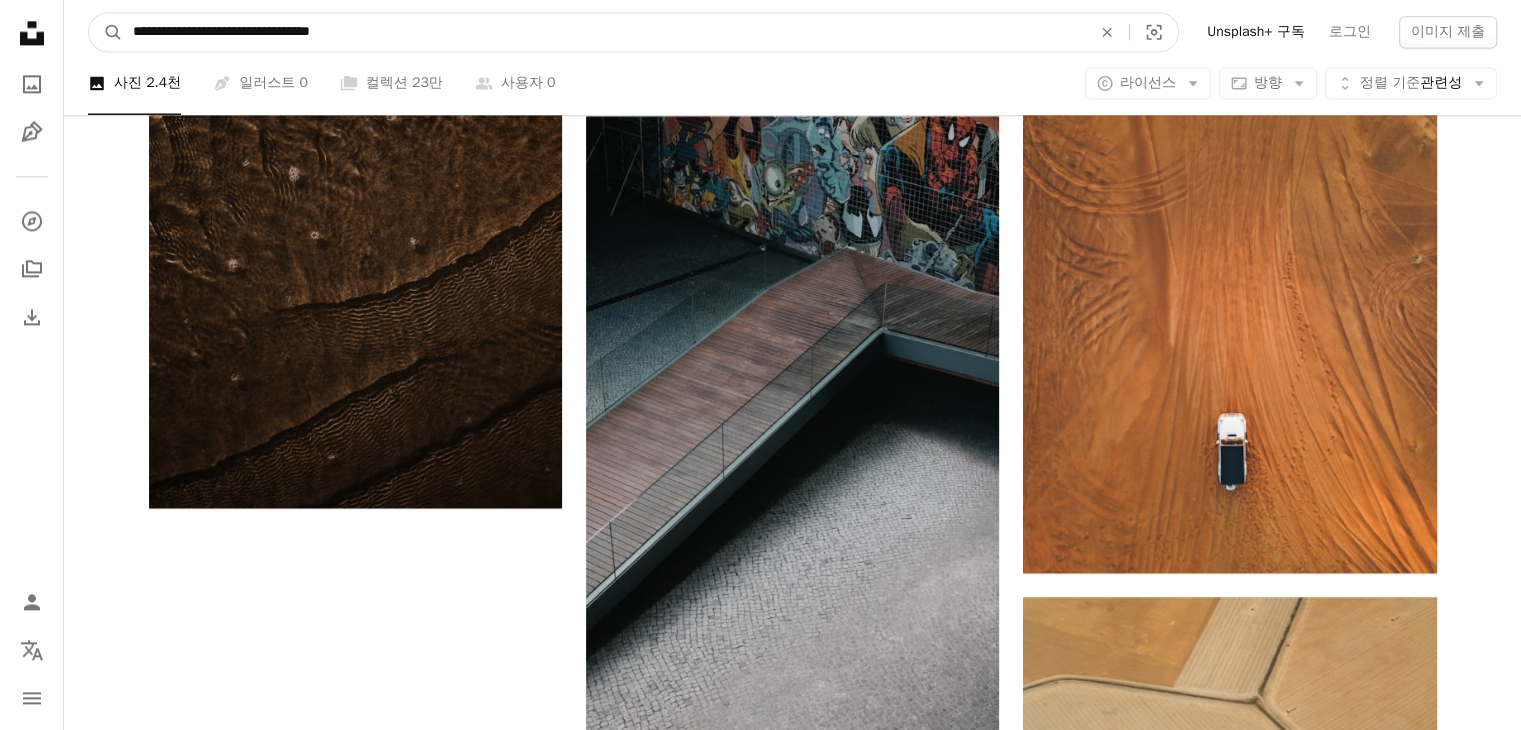 scroll, scrollTop: 2791, scrollLeft: 0, axis: vertical 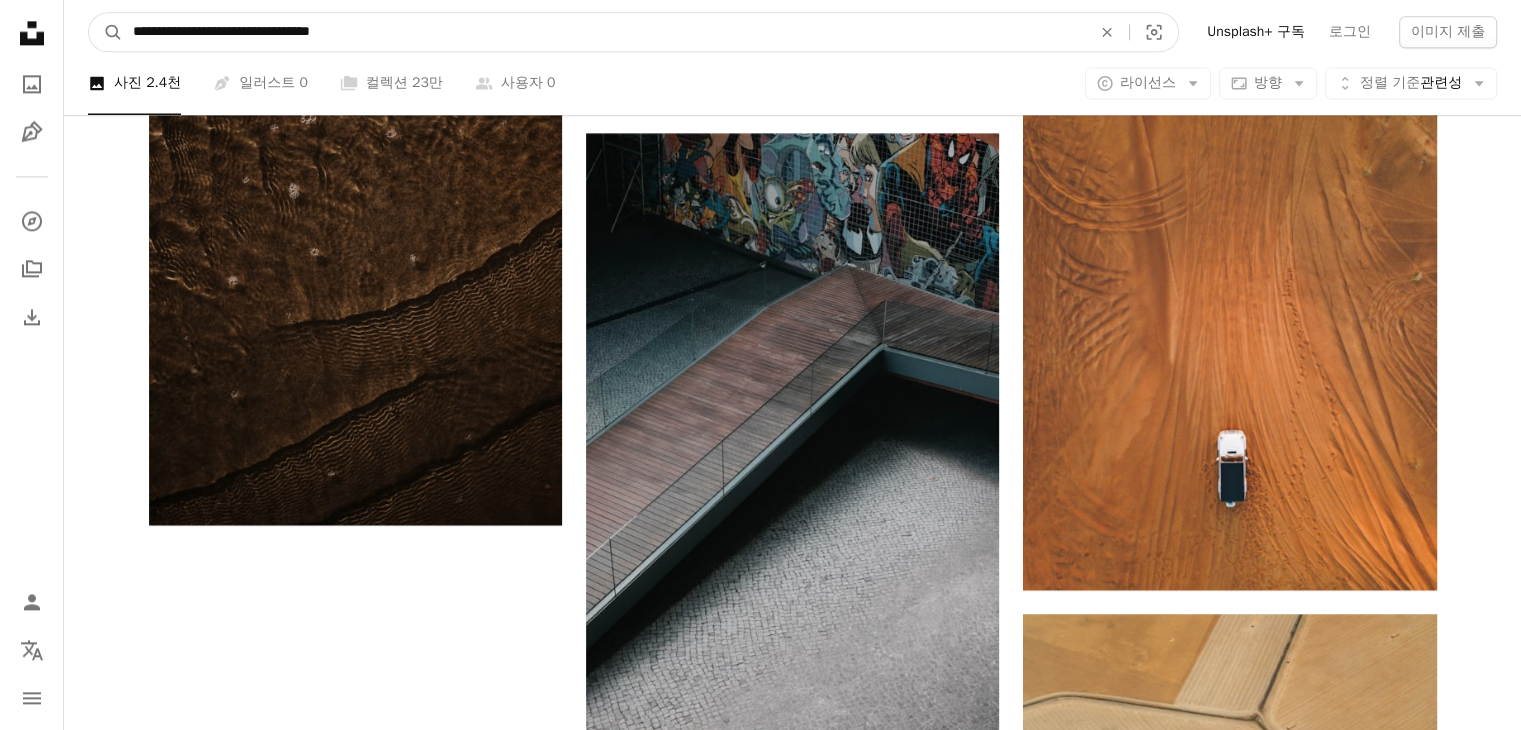 drag, startPoint x: 397, startPoint y: 27, endPoint x: 0, endPoint y: 34, distance: 397.0617 